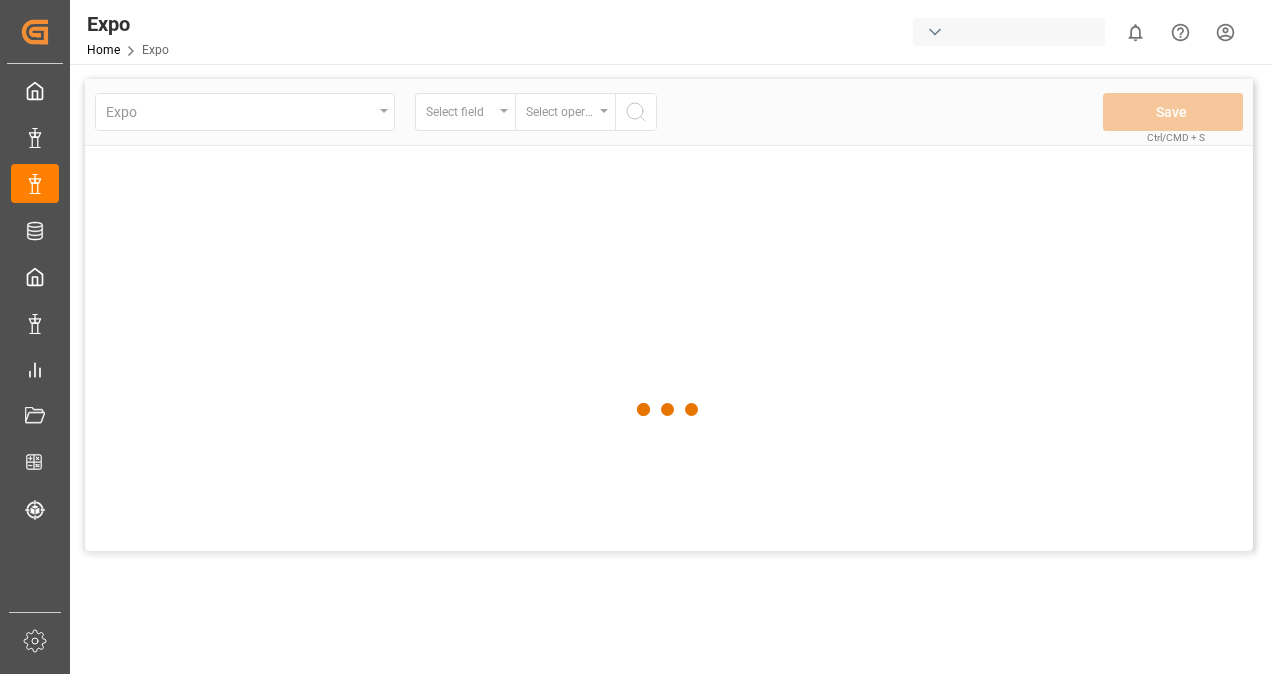 scroll, scrollTop: 0, scrollLeft: 0, axis: both 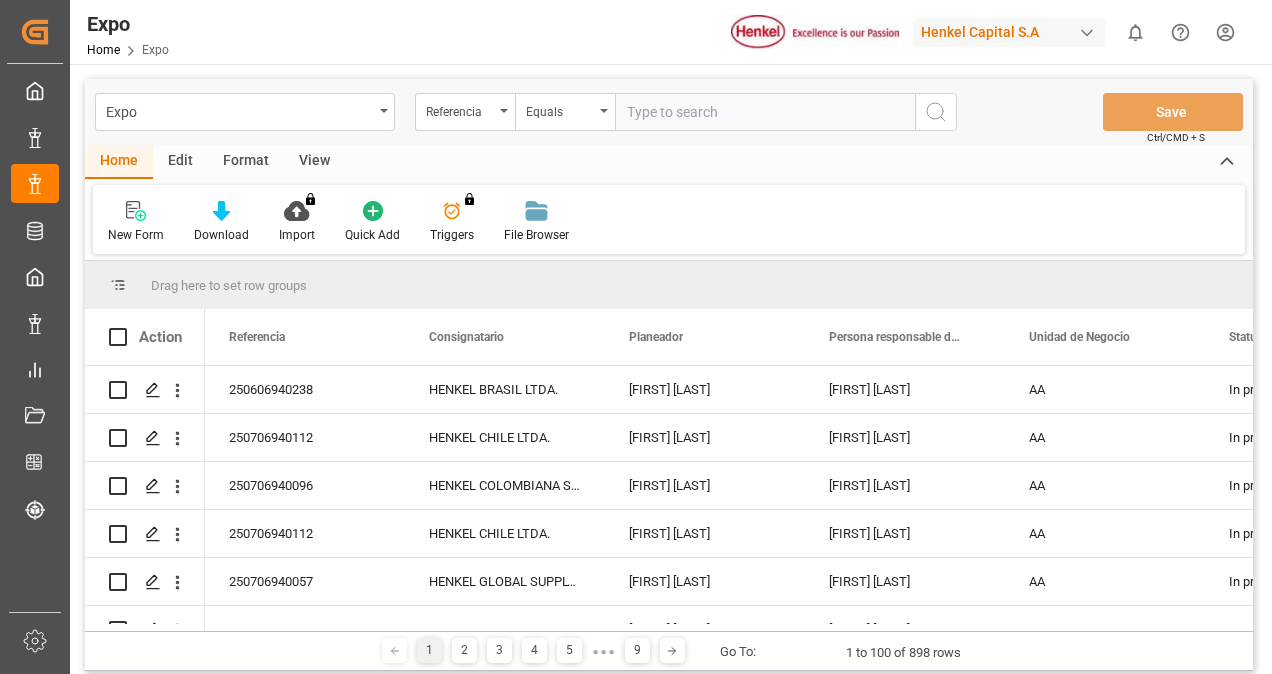 click at bounding box center [765, 112] 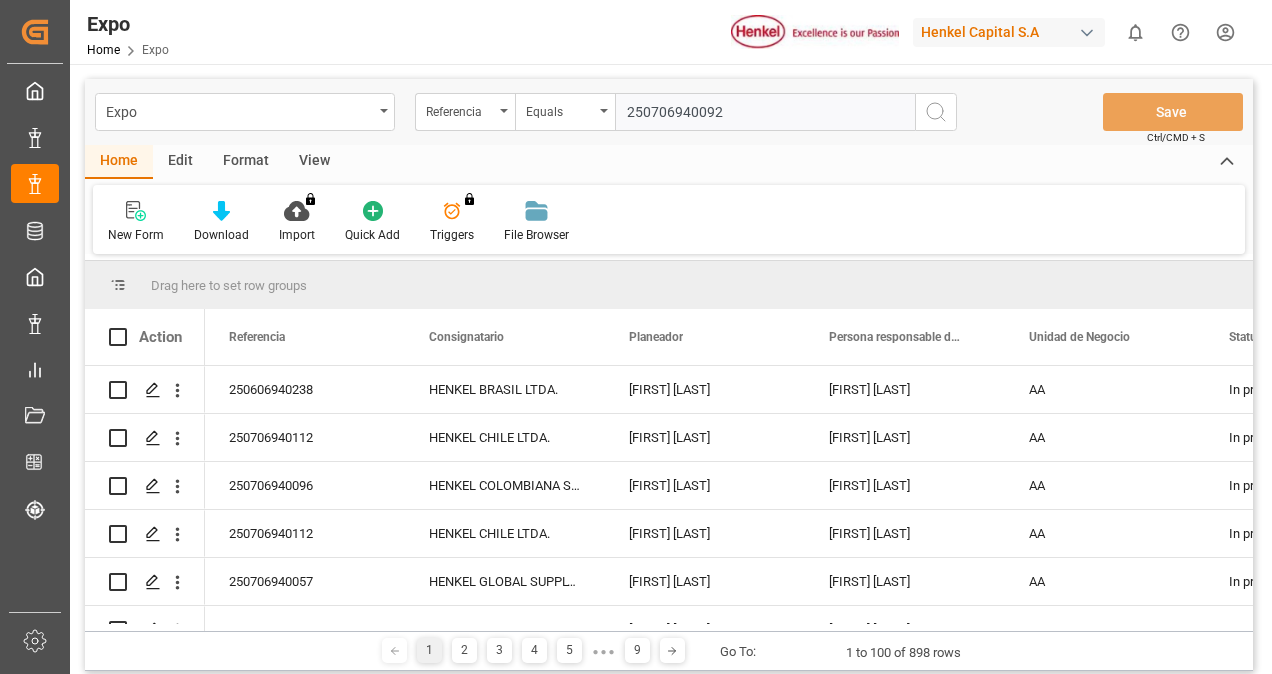 type on "250706940092" 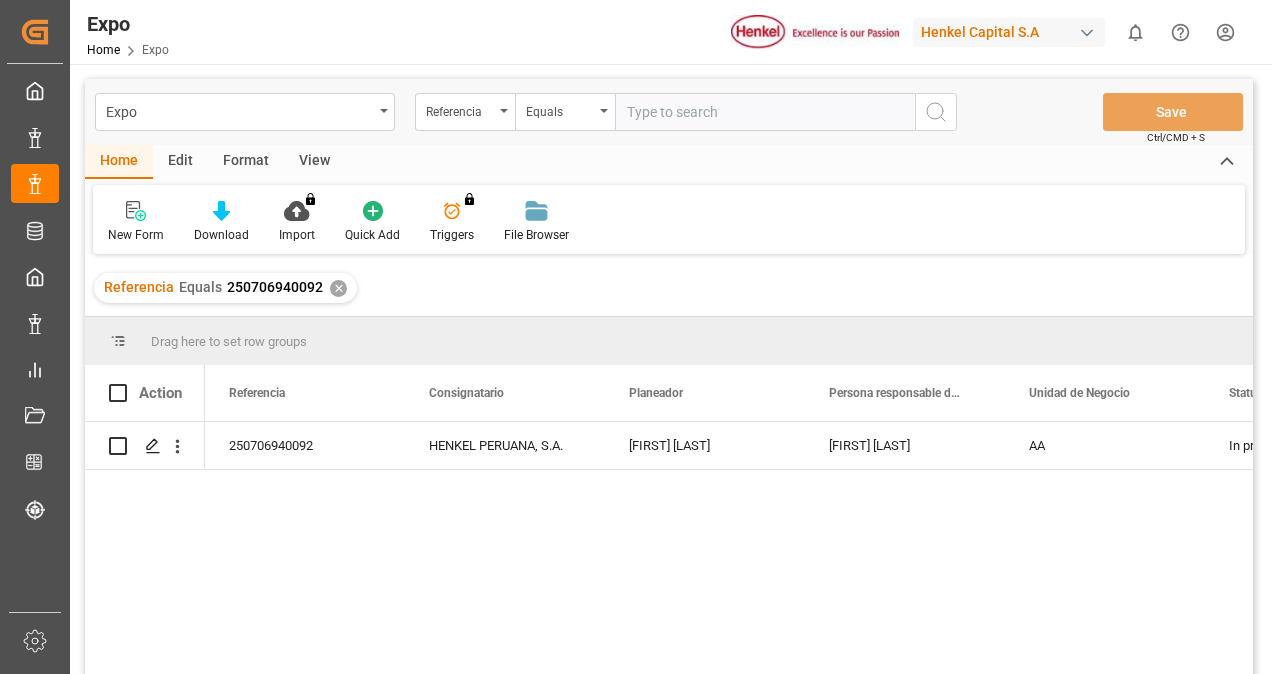 type 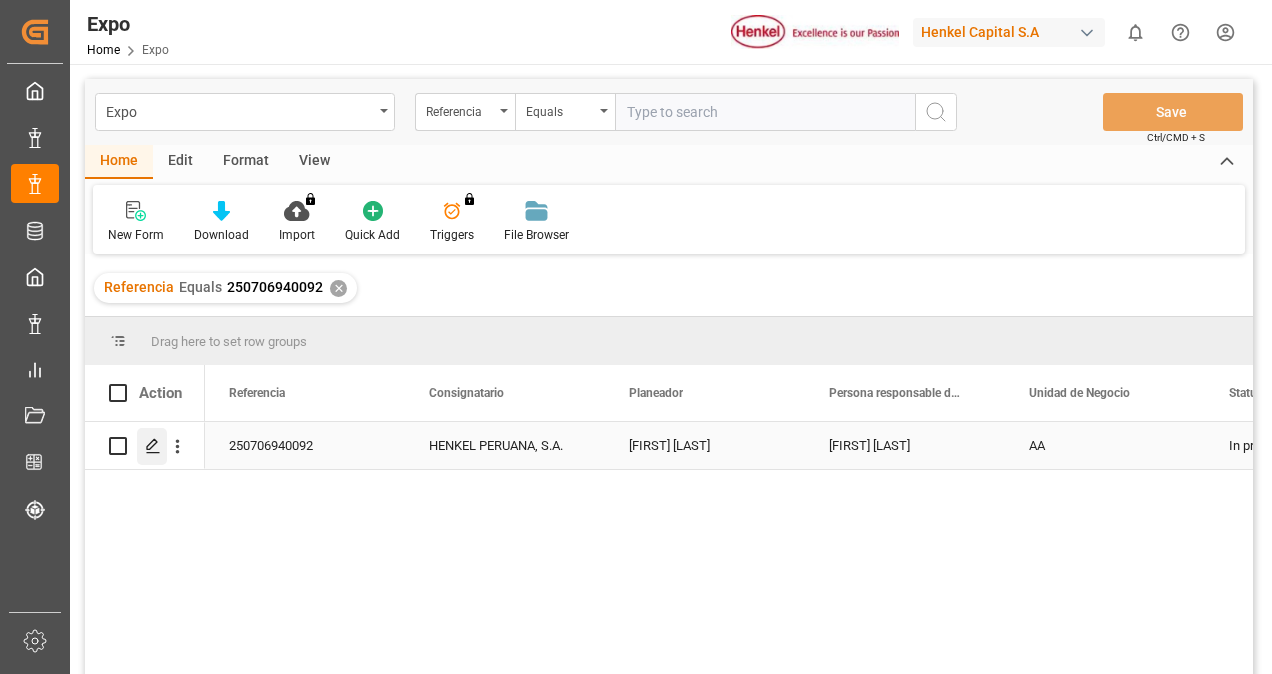 click at bounding box center [152, 445] 